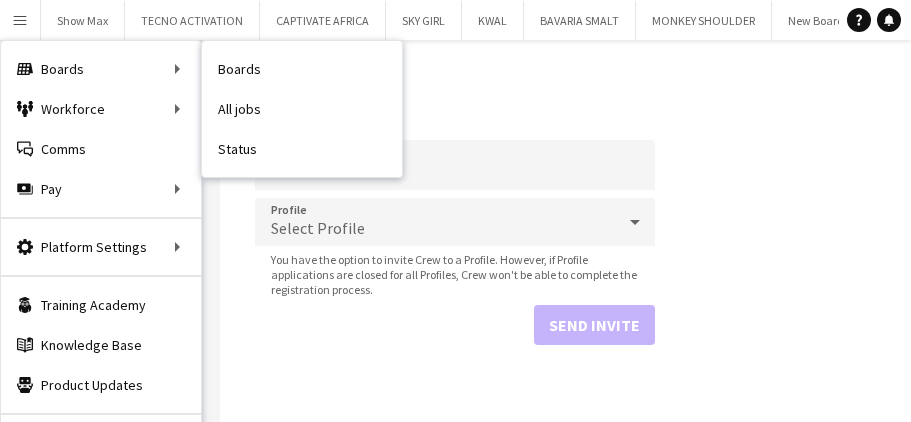 scroll, scrollTop: 0, scrollLeft: 0, axis: both 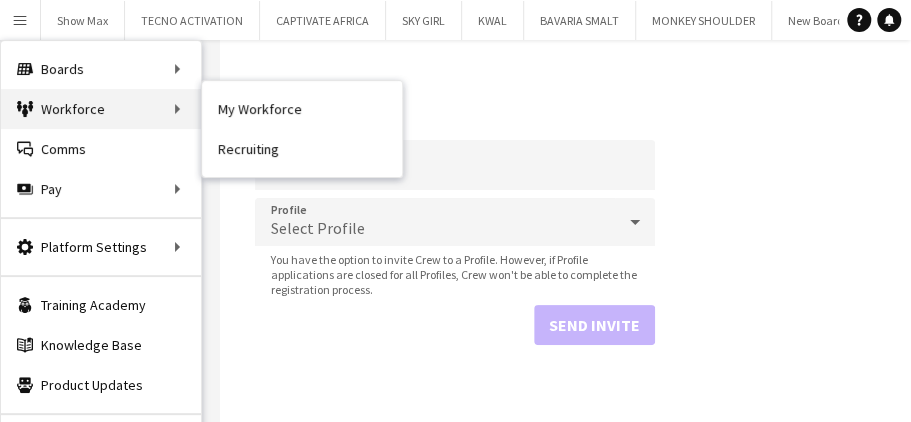click on "Workforce
Workforce" at bounding box center [101, 109] 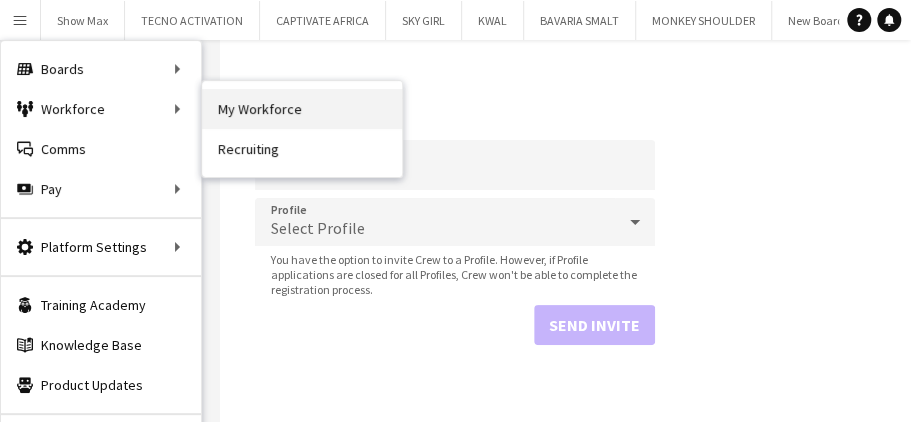 click on "My Workforce" at bounding box center (302, 109) 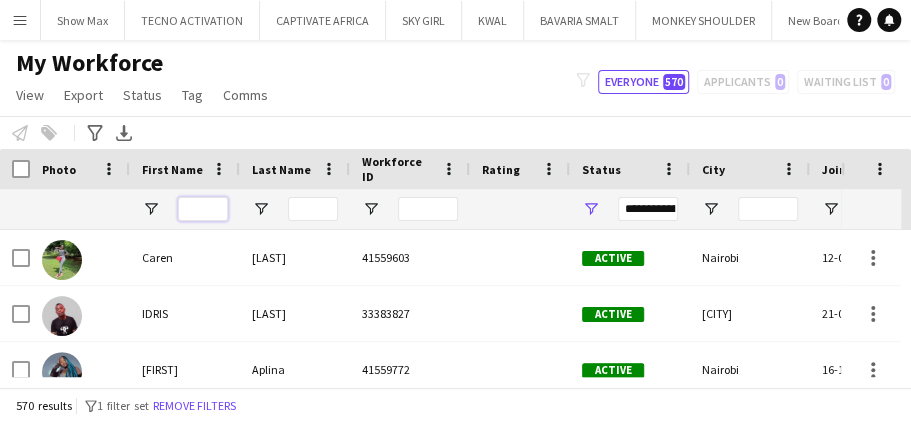 drag, startPoint x: 194, startPoint y: 205, endPoint x: 206, endPoint y: 200, distance: 13 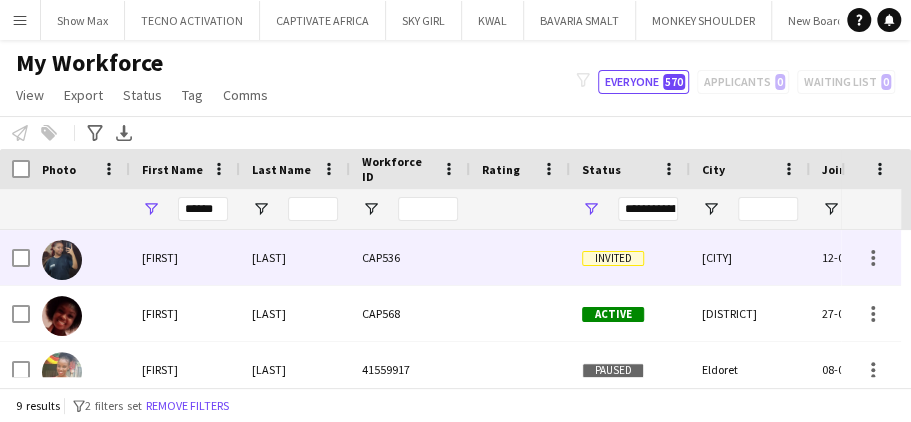 click on "[LAST]" at bounding box center [295, 257] 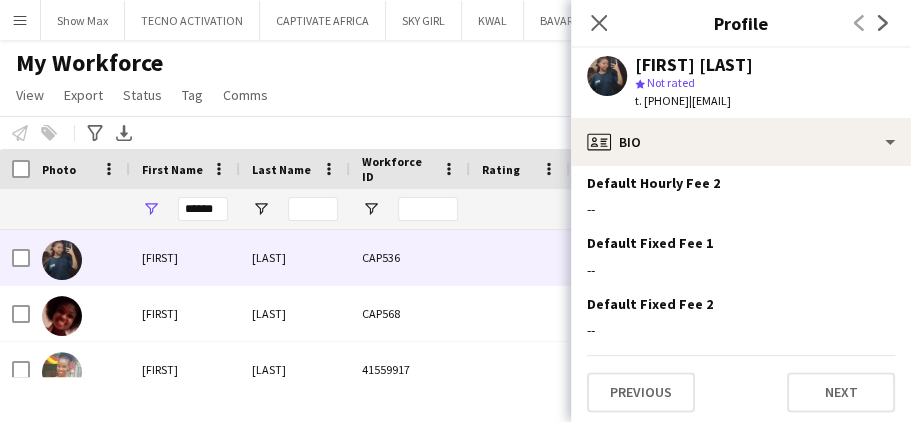 scroll, scrollTop: 938, scrollLeft: 0, axis: vertical 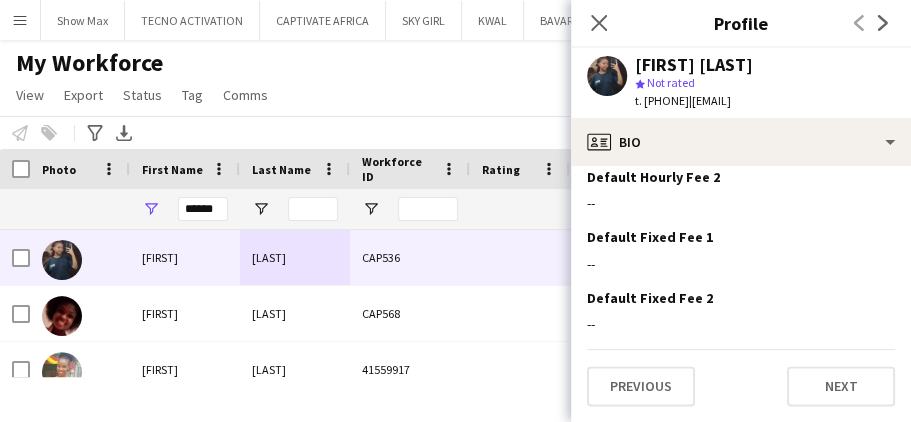 drag, startPoint x: 729, startPoint y: 101, endPoint x: 888, endPoint y: 100, distance: 159.00314 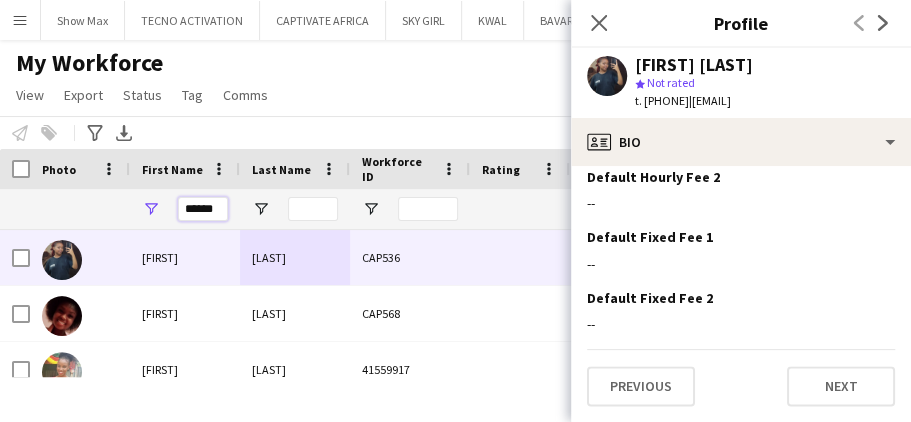 drag, startPoint x: 223, startPoint y: 207, endPoint x: 254, endPoint y: 195, distance: 33.24154 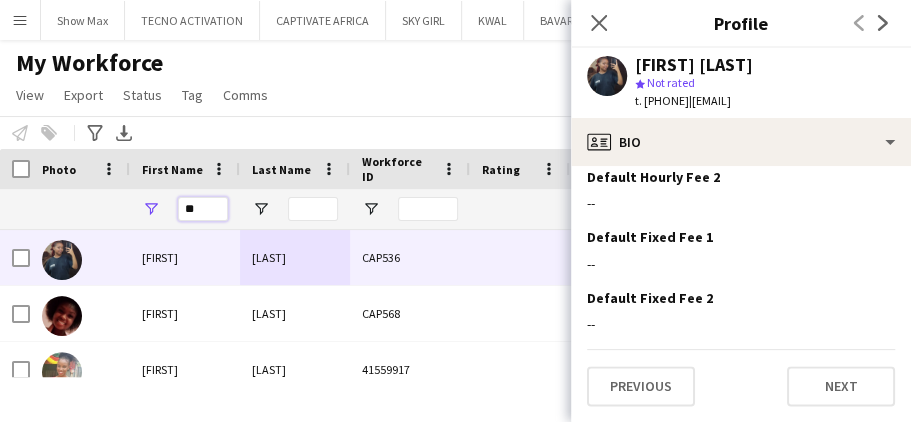 type on "*" 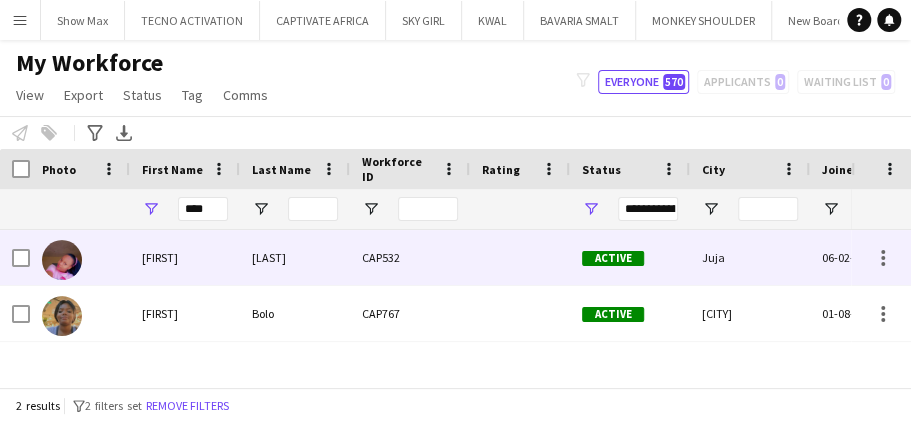 click on "[LAST]" at bounding box center [295, 257] 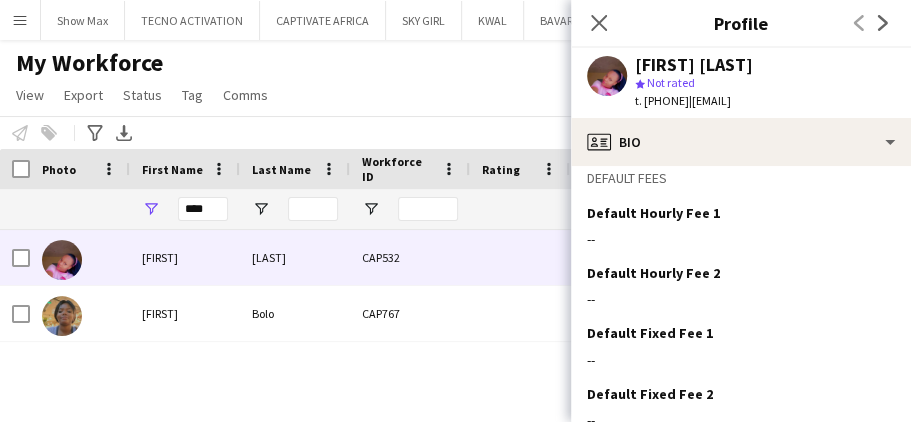 scroll, scrollTop: 938, scrollLeft: 0, axis: vertical 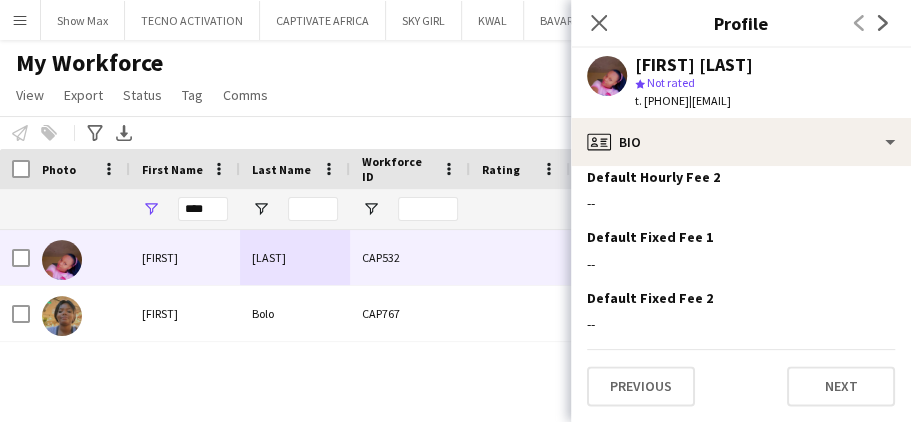drag, startPoint x: 730, startPoint y: 99, endPoint x: 873, endPoint y: 102, distance: 143.03146 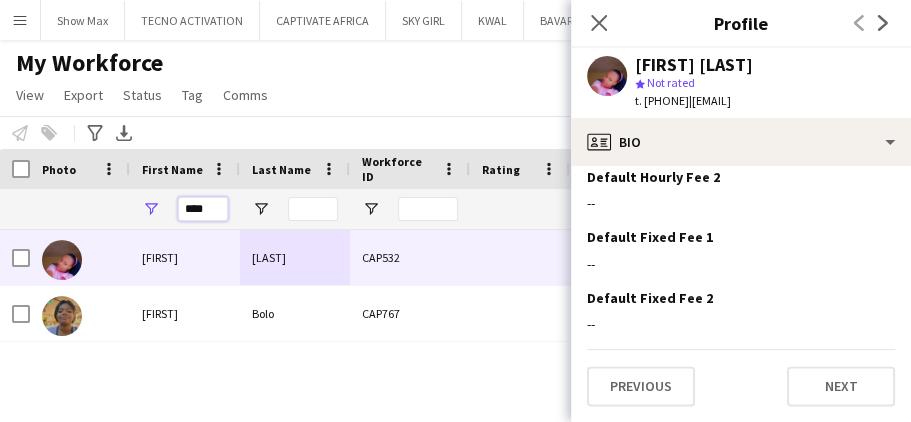 click on "****" at bounding box center (203, 209) 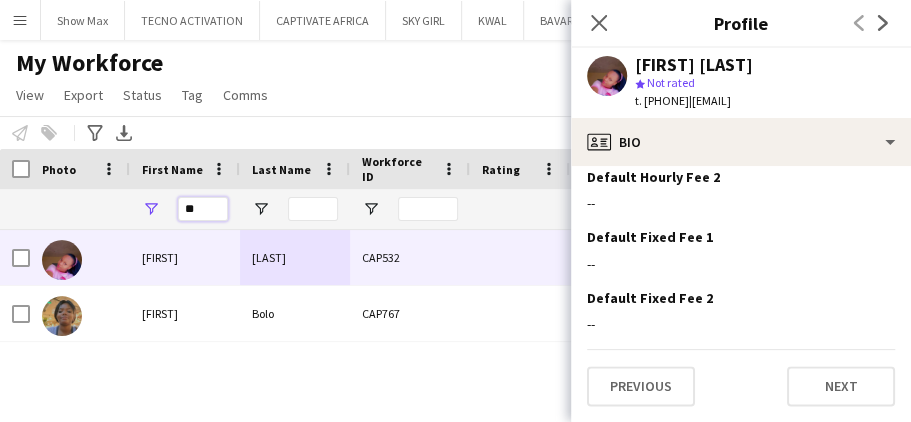 type on "*" 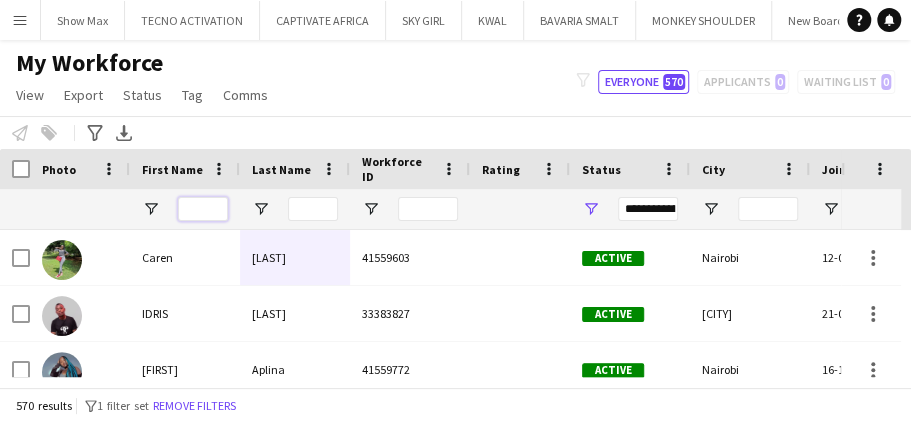 click at bounding box center (203, 209) 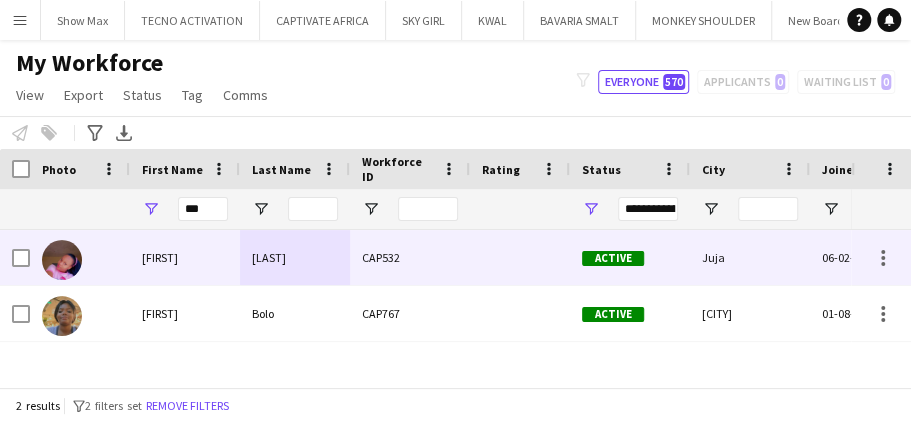 click on "[LAST]" at bounding box center (295, 257) 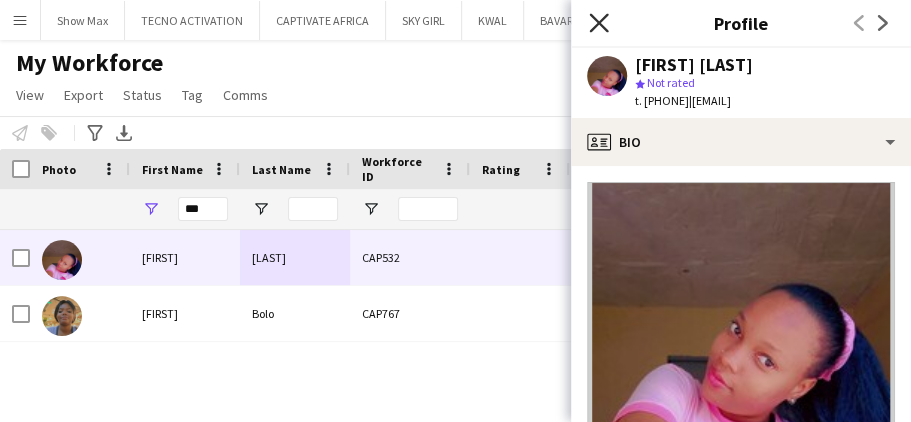 click 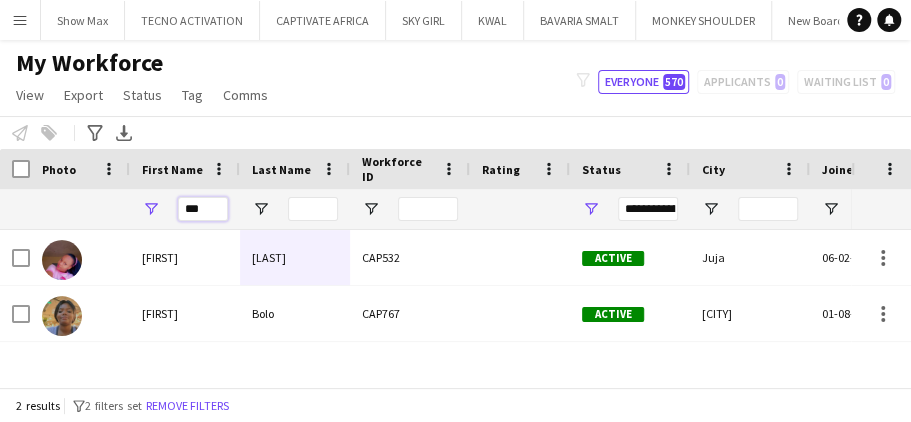click on "***" at bounding box center [203, 209] 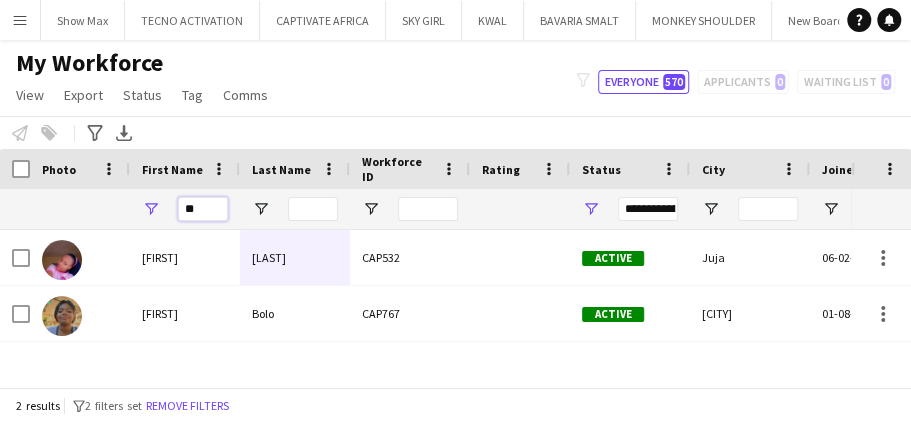 type on "*" 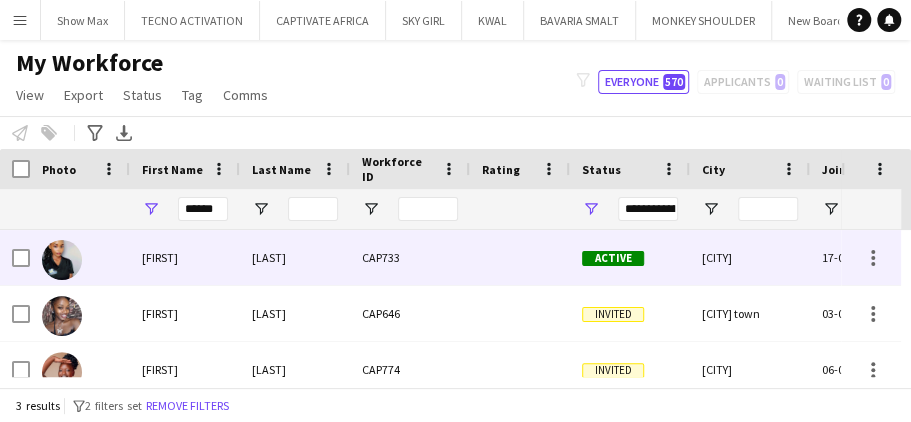click on "[LAST]" at bounding box center (295, 257) 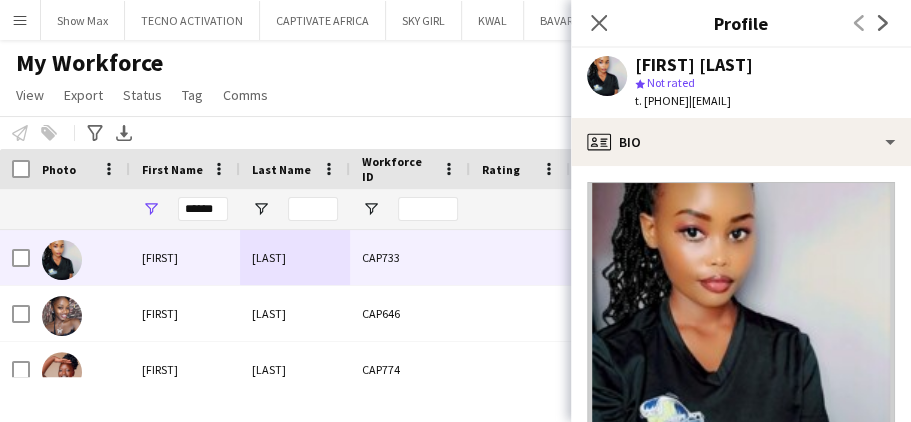 drag, startPoint x: 732, startPoint y: 101, endPoint x: 827, endPoint y: 97, distance: 95.084175 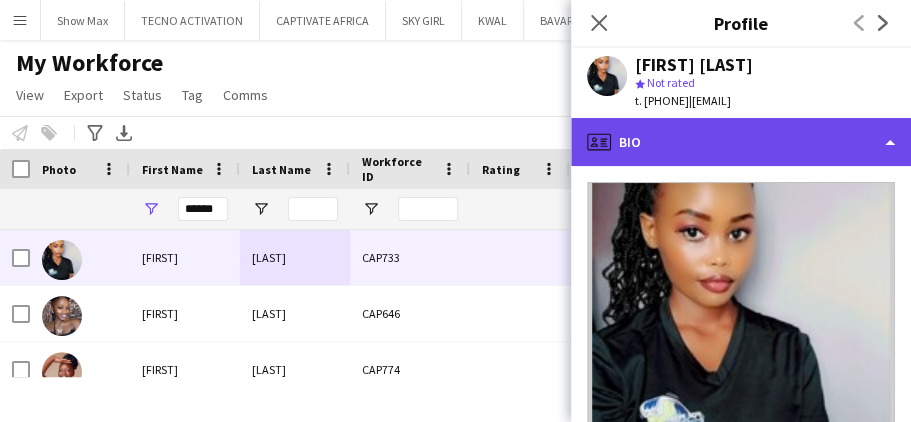 click on "profile
Bio" 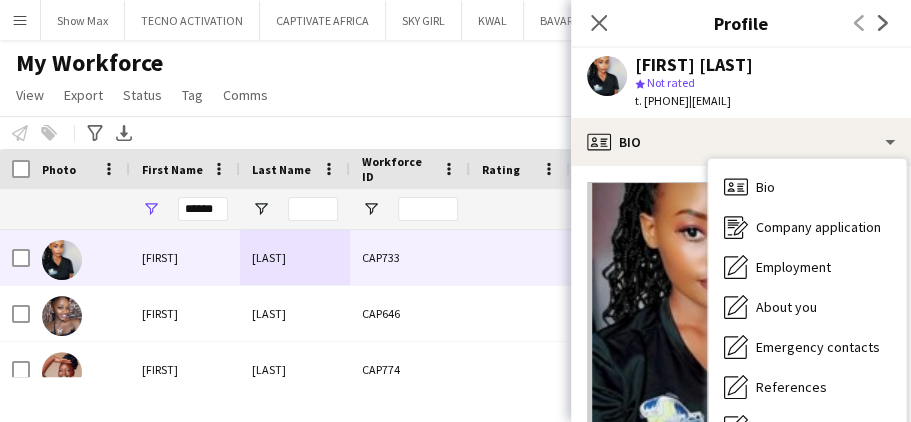 click on "[FIRST] [LAST]" 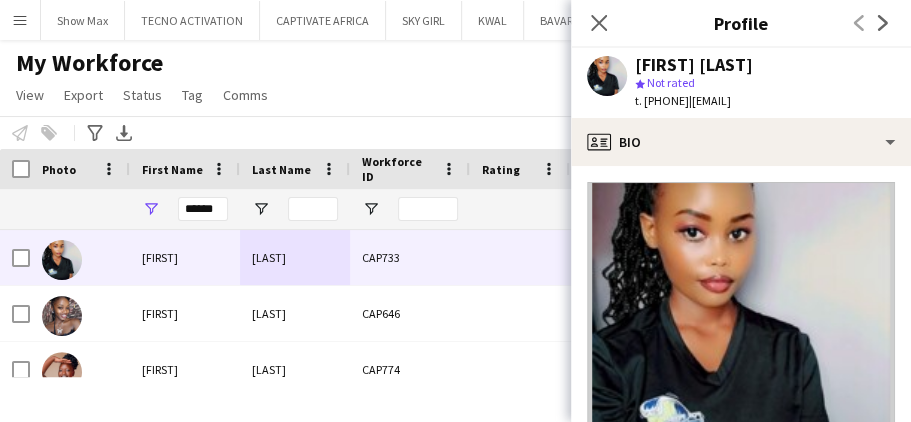 drag, startPoint x: 729, startPoint y: 100, endPoint x: 884, endPoint y: 99, distance: 155.00322 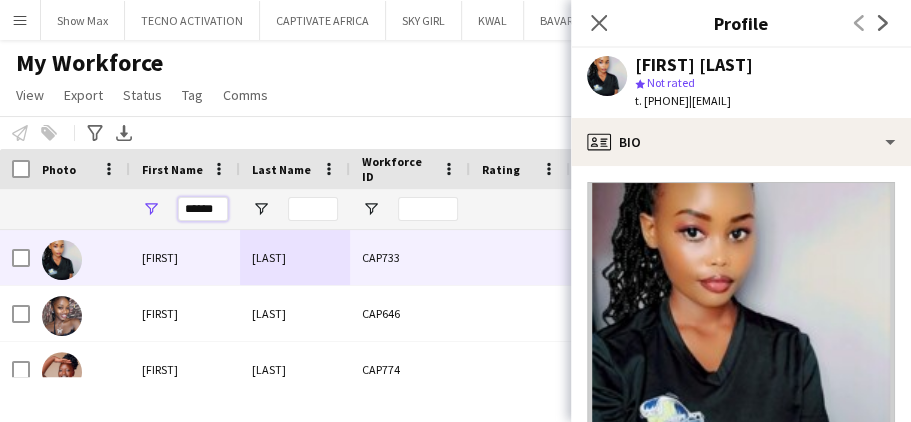 click on "******" at bounding box center (203, 209) 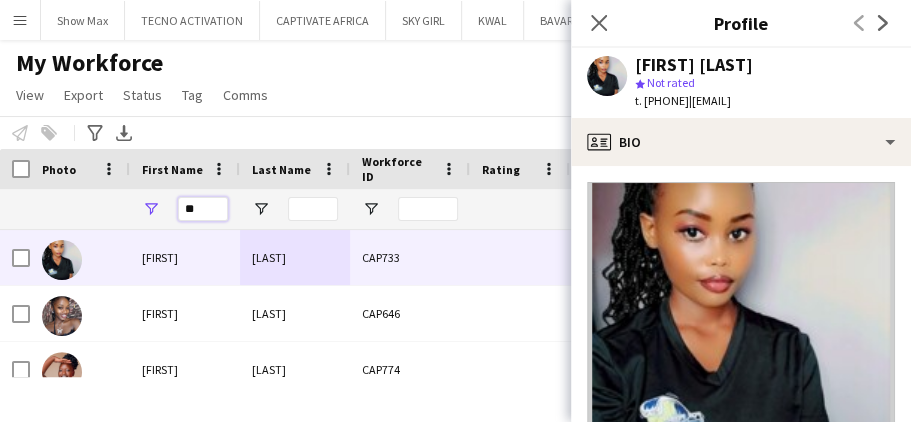 type on "*" 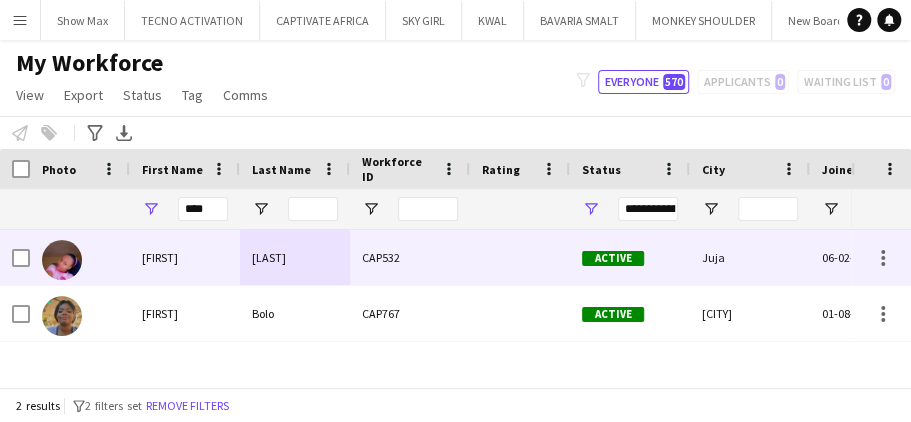 click on "[LAST]" at bounding box center (295, 257) 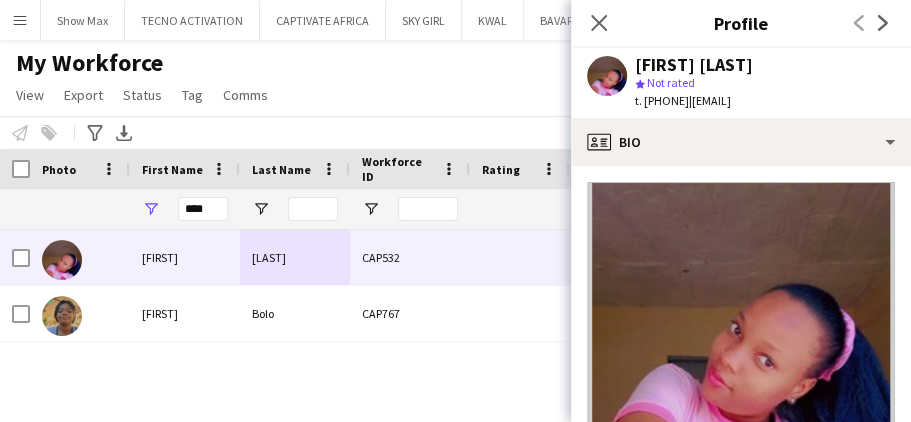drag, startPoint x: 646, startPoint y: 98, endPoint x: 726, endPoint y: 98, distance: 80 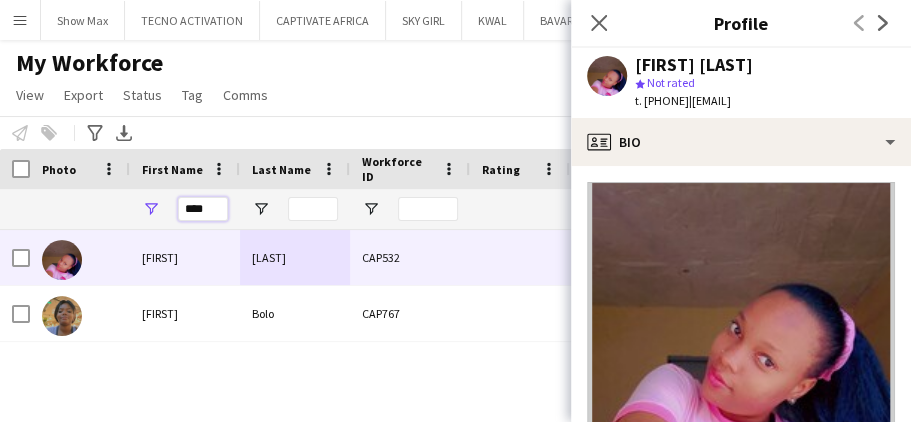 click on "****" at bounding box center (203, 209) 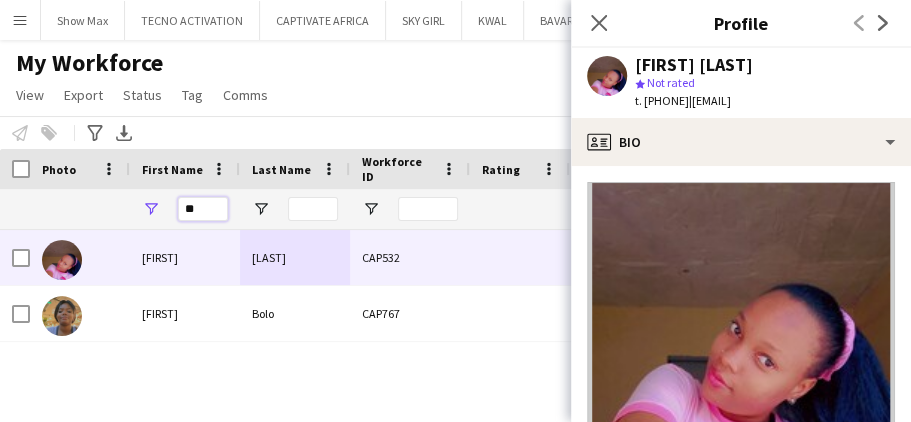 type on "*" 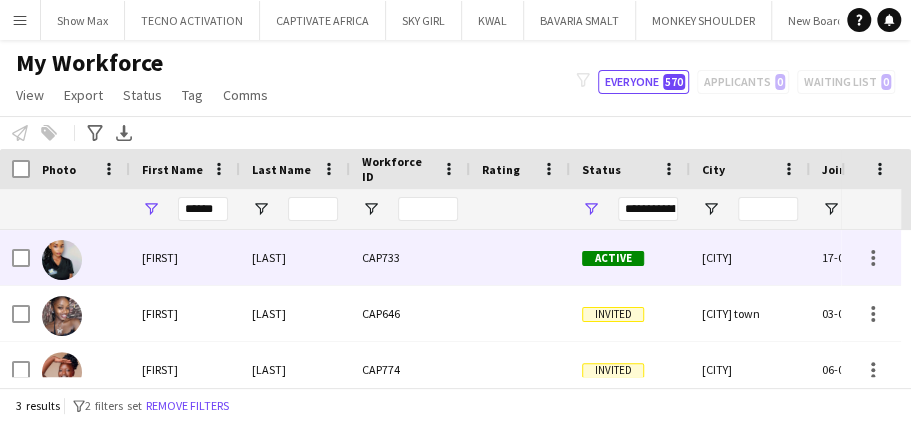 click on "[LAST]" at bounding box center (295, 257) 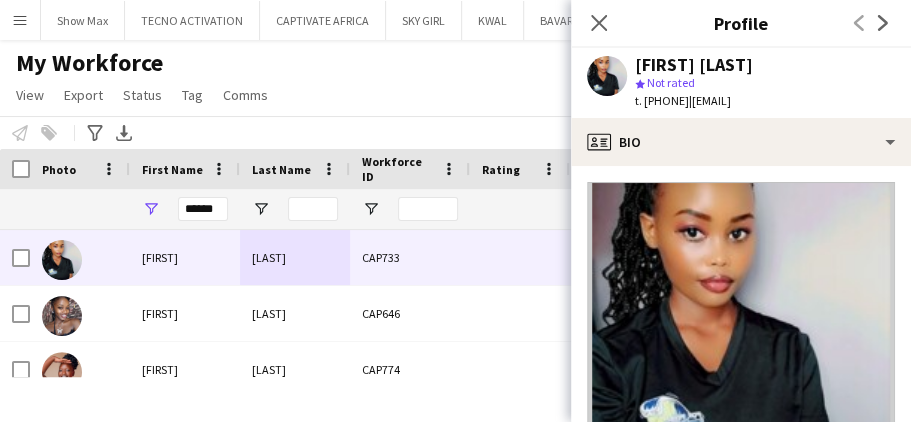 drag, startPoint x: 644, startPoint y: 99, endPoint x: 727, endPoint y: 101, distance: 83.02409 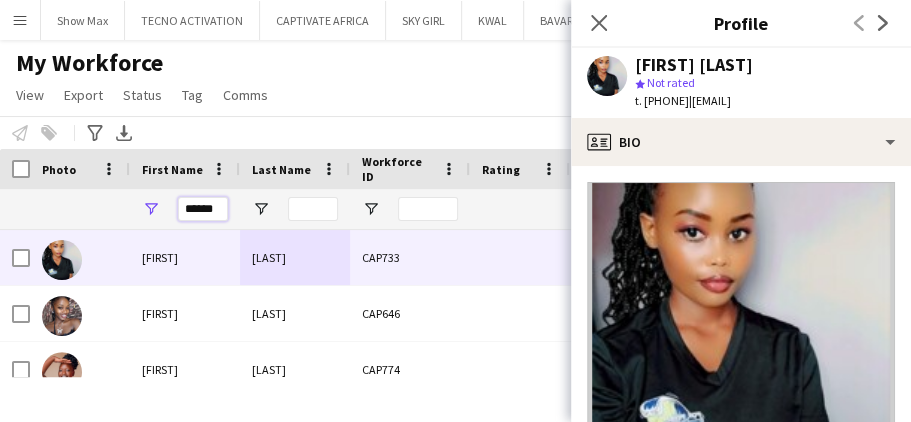 click on "******" at bounding box center [203, 209] 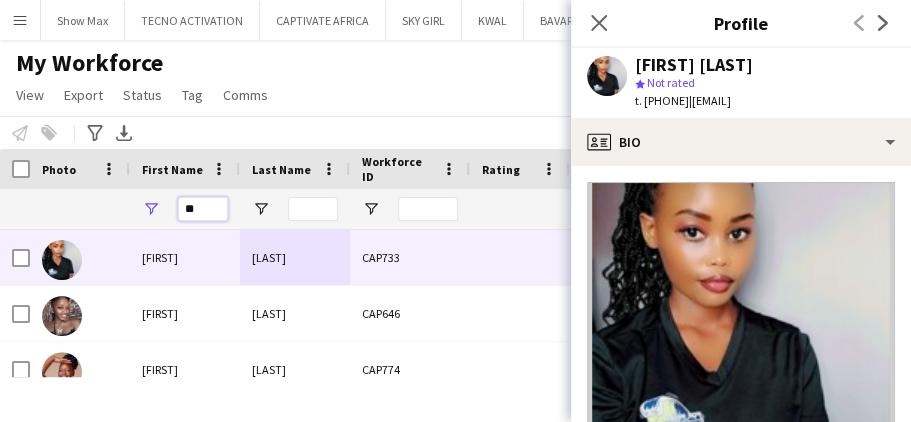 type on "*" 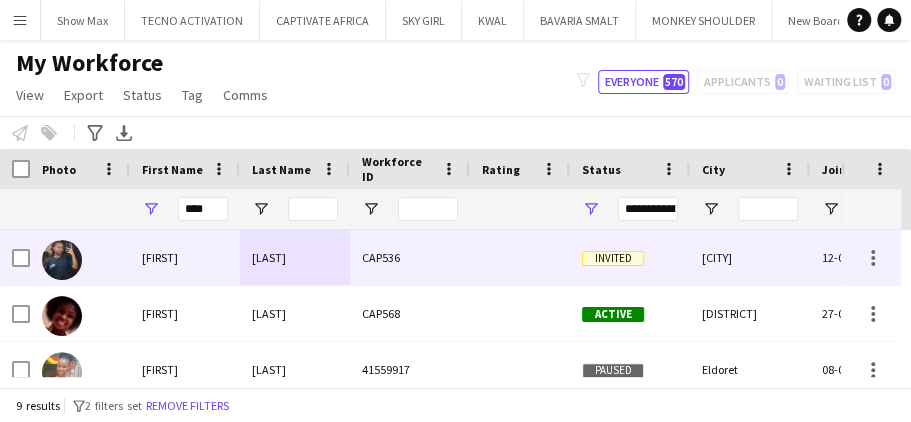 click on "[LAST]" at bounding box center [295, 257] 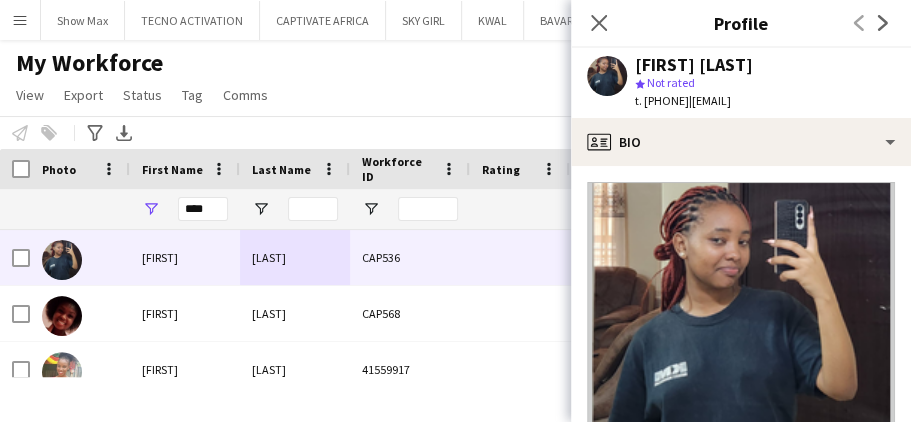drag, startPoint x: 642, startPoint y: 99, endPoint x: 724, endPoint y: 102, distance: 82.05486 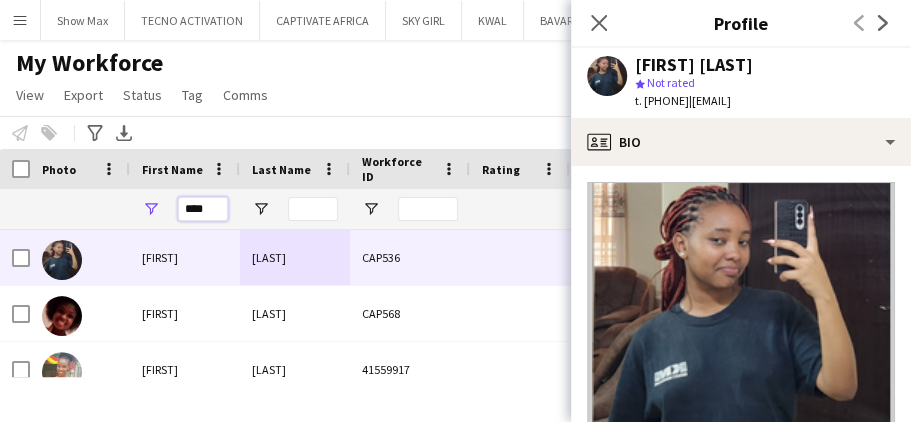 click on "****" at bounding box center [203, 209] 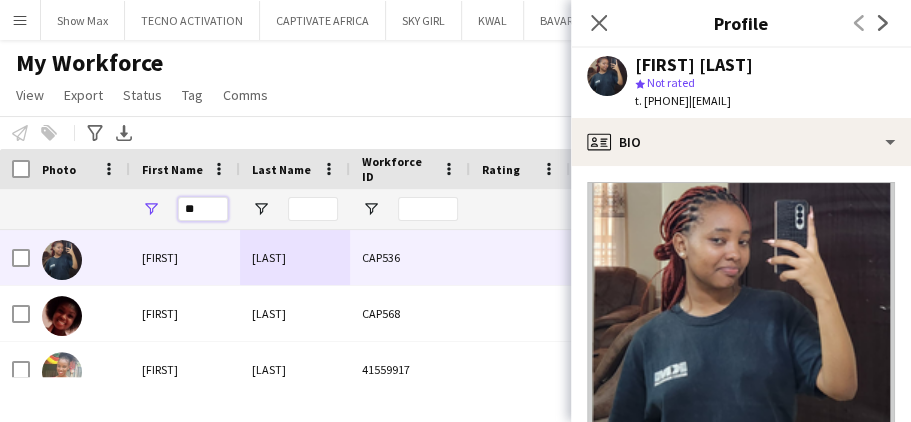 type on "*" 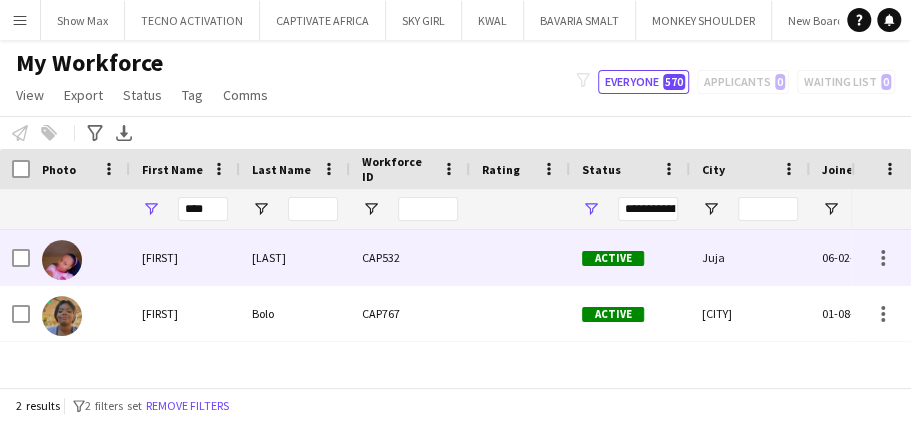 click on "[LAST]" at bounding box center (295, 257) 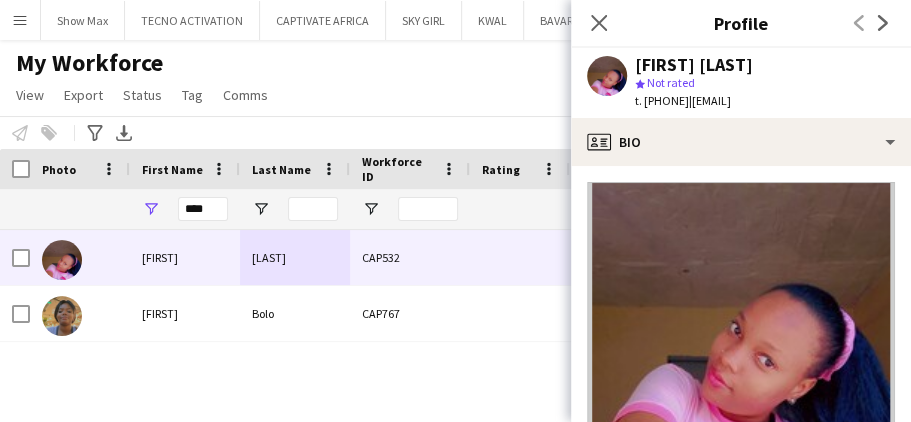 drag, startPoint x: 645, startPoint y: 98, endPoint x: 722, endPoint y: 100, distance: 77.02597 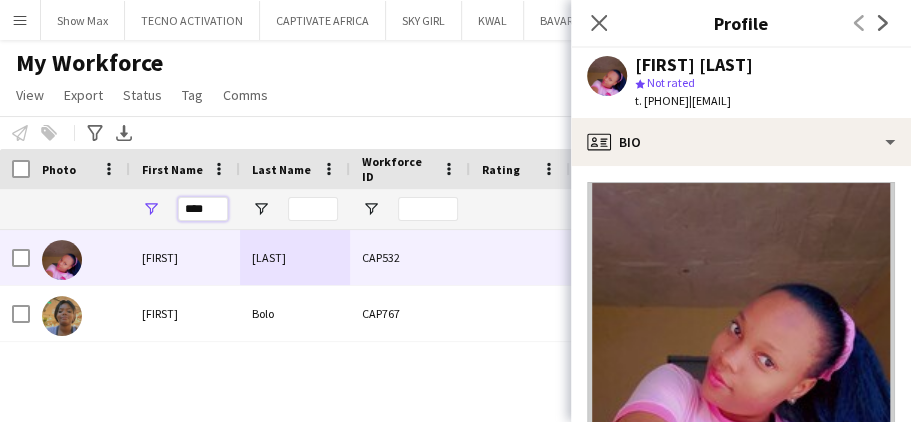 click on "****" at bounding box center (203, 209) 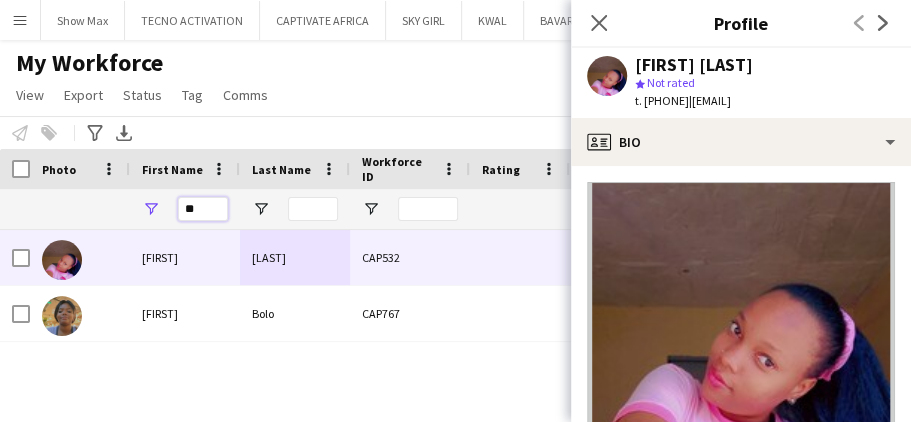 type on "*" 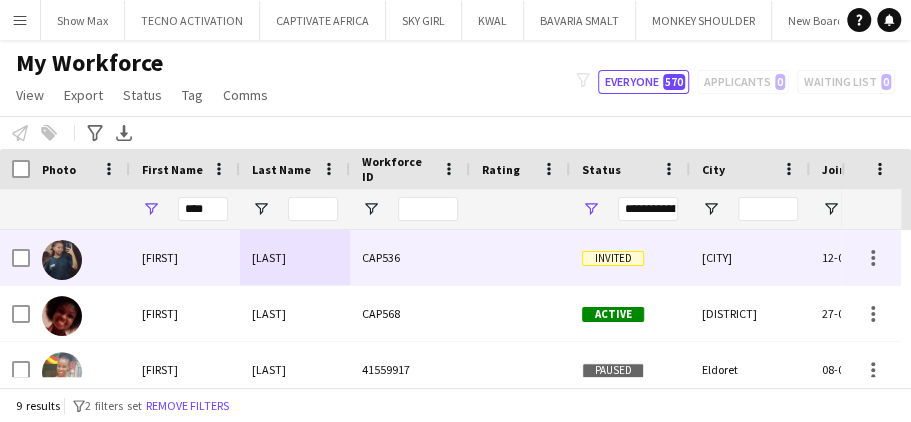 click on "[LAST]" at bounding box center [295, 257] 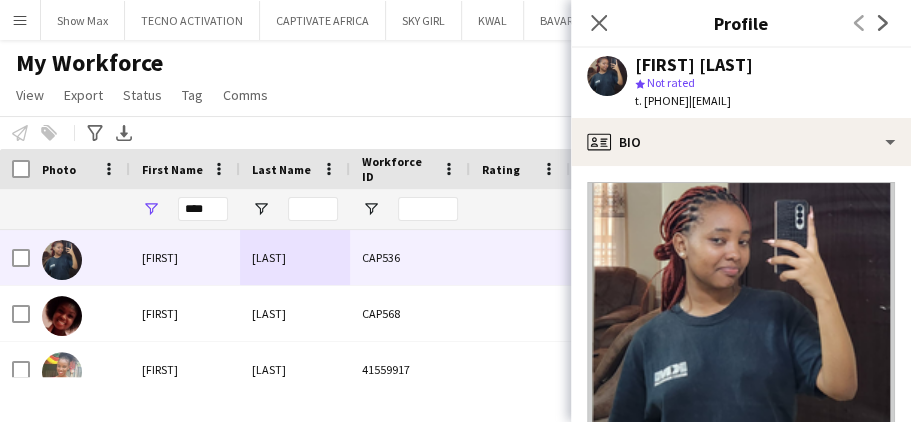 drag, startPoint x: 645, startPoint y: 99, endPoint x: 722, endPoint y: 99, distance: 77 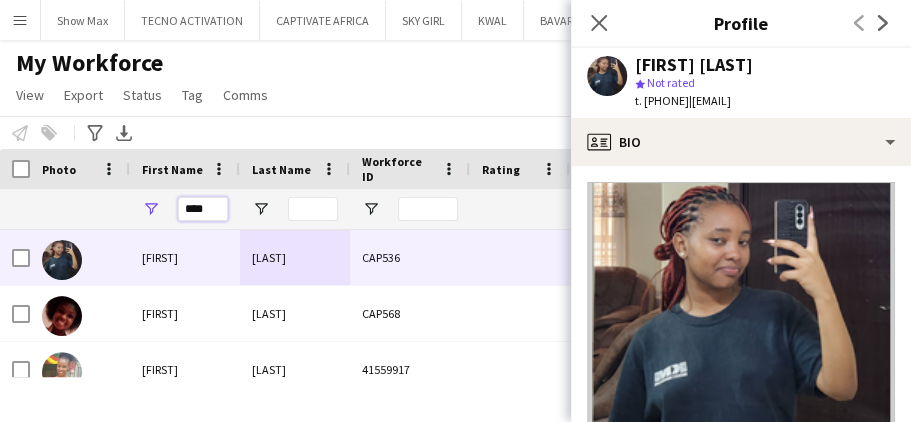 click on "****" at bounding box center [203, 209] 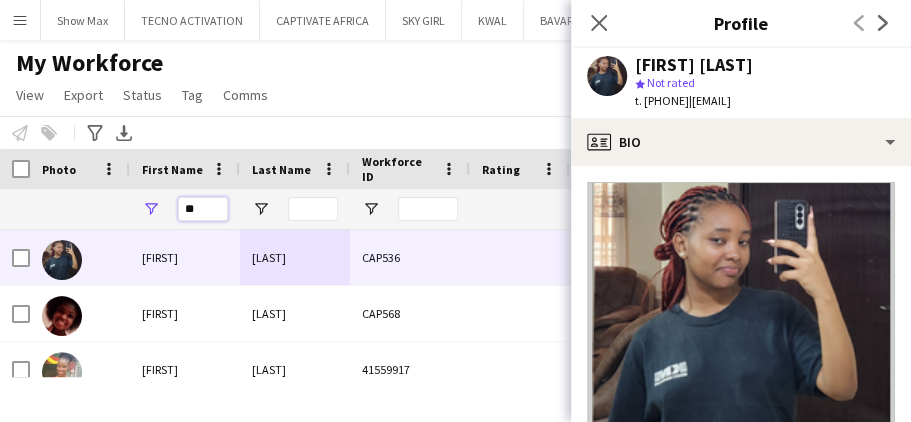 type on "*" 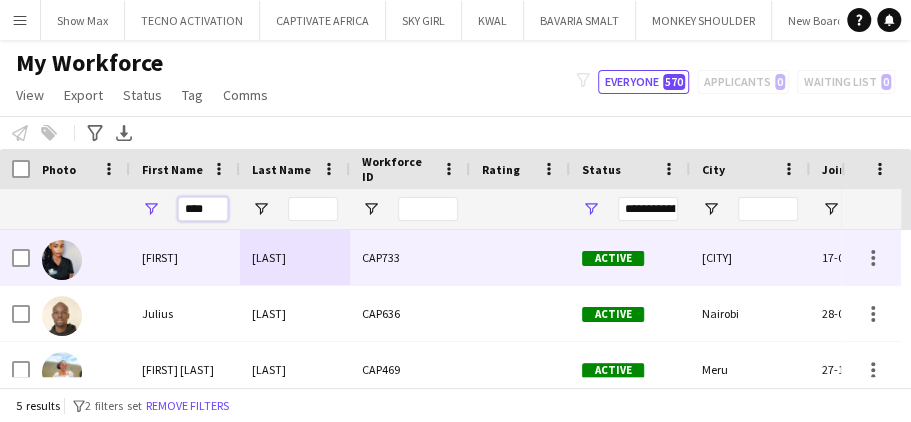 type on "****" 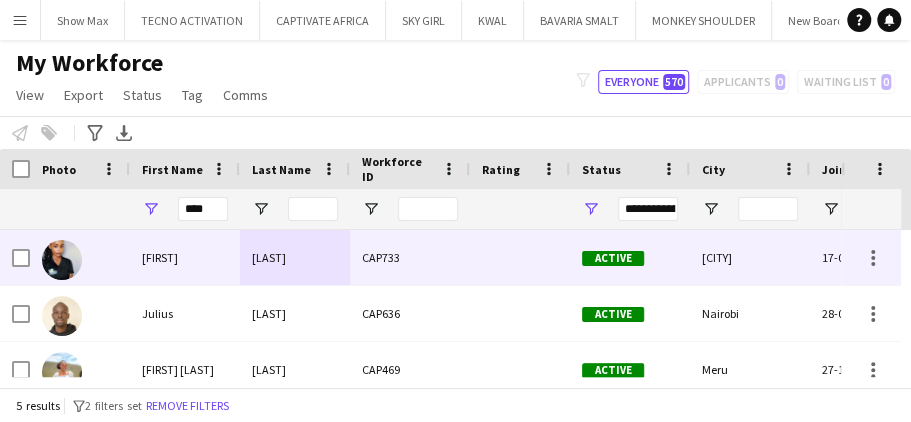 click on "[LAST]" at bounding box center (295, 257) 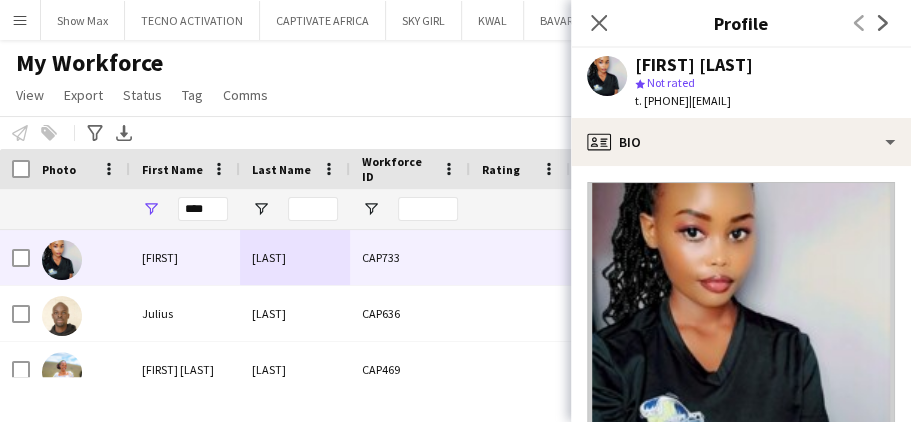 click on "t. [PHONE]" 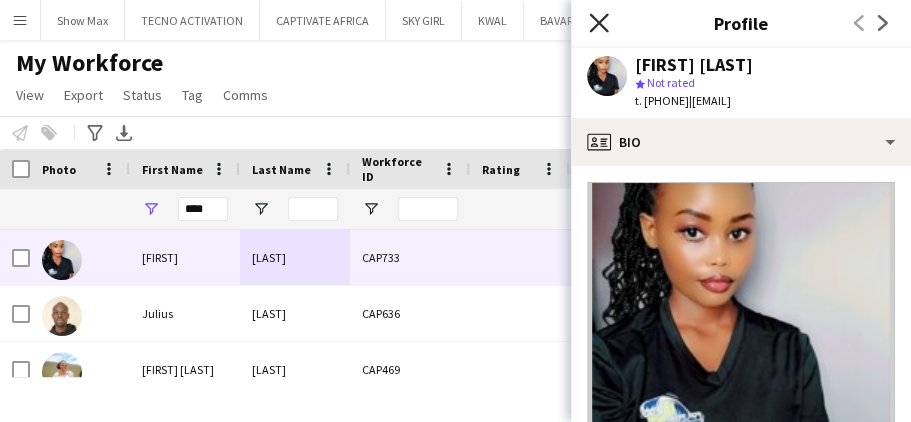 click 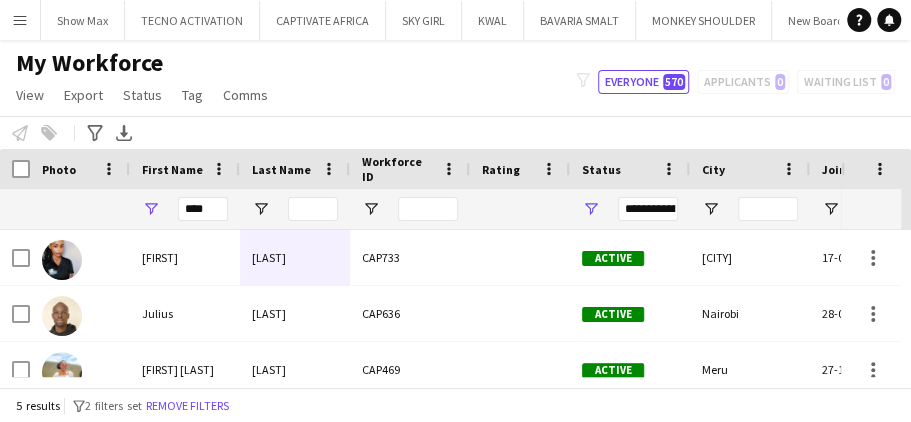 click on "Menu" at bounding box center (20, 20) 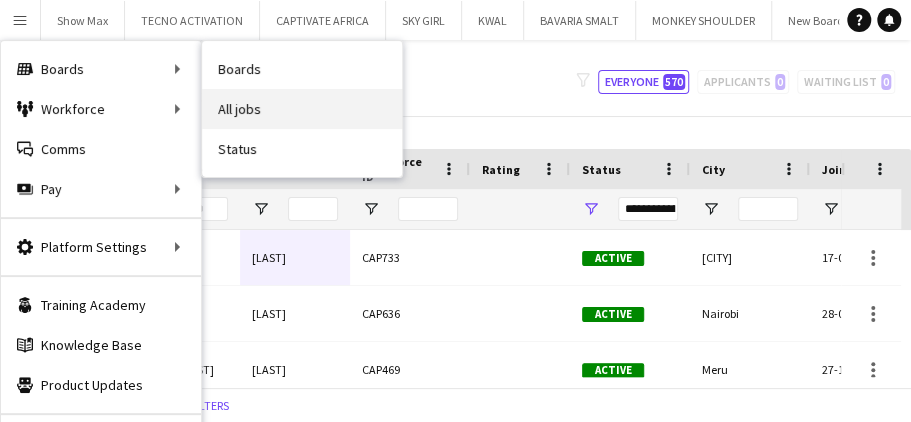 click on "All jobs" at bounding box center [302, 109] 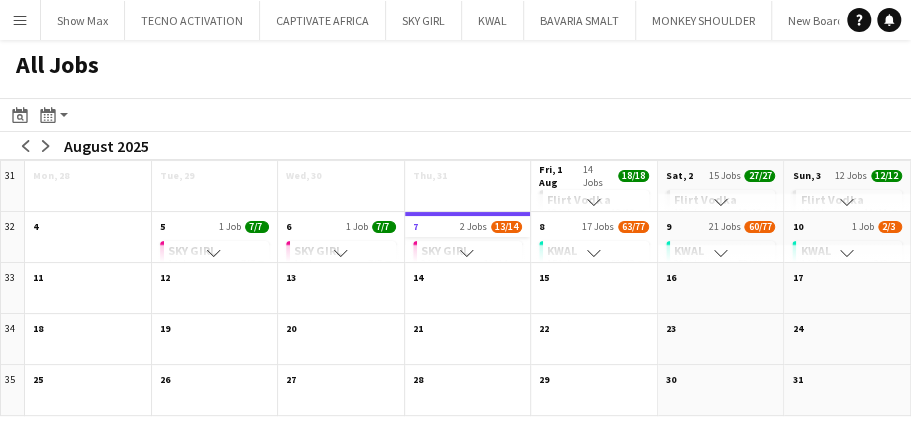 click on "7
2 Jobs
13/14" 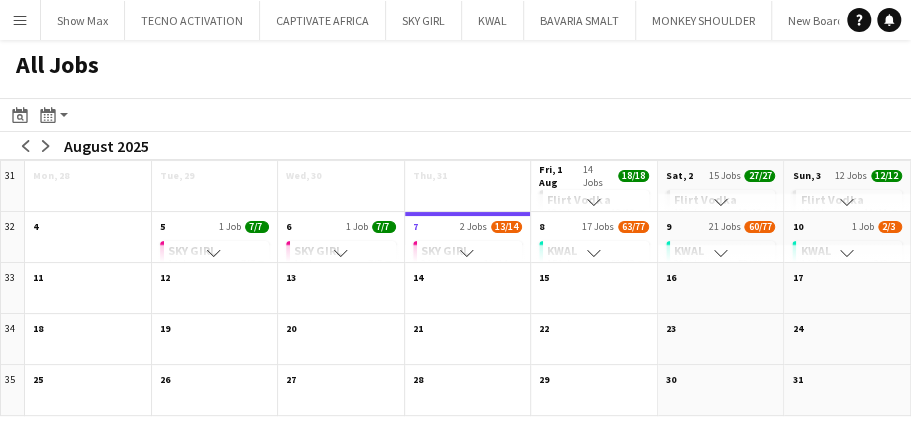 click on "Scroll down" 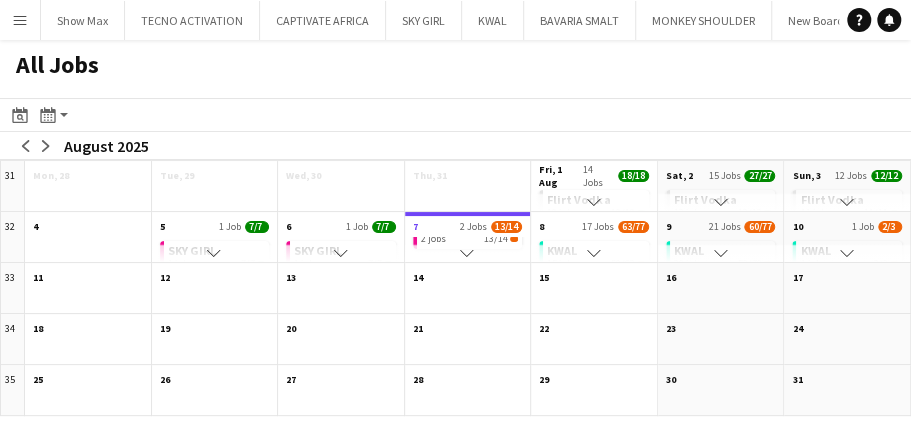 click on "Scroll down" 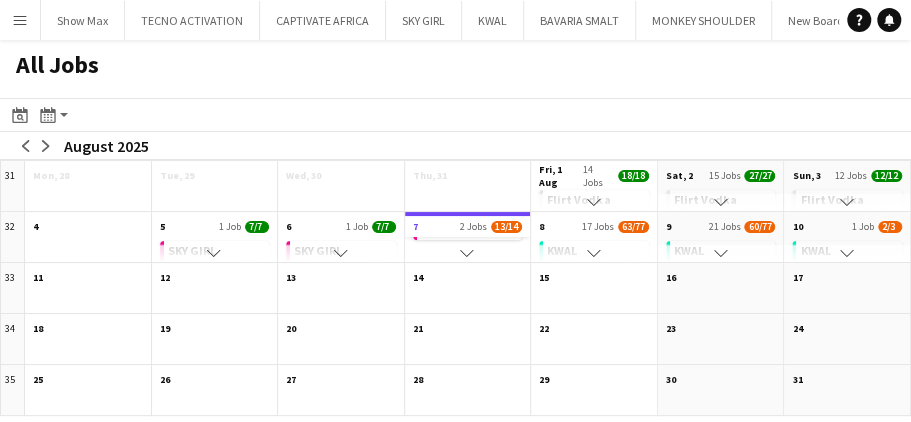 click on "2 Jobs" 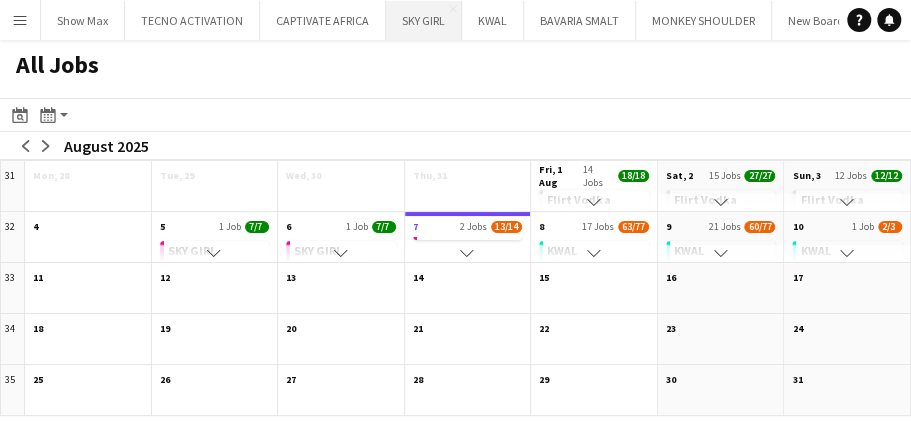 click on "SKY GIRL
Close" at bounding box center [424, 20] 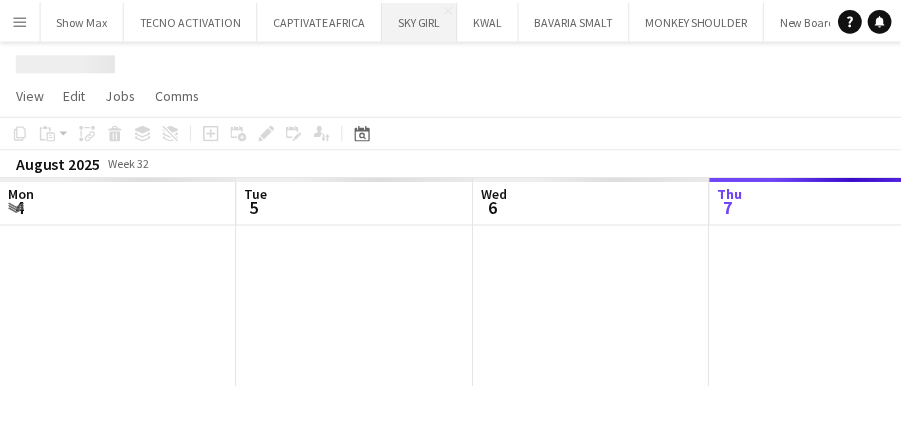 scroll, scrollTop: 0, scrollLeft: 478, axis: horizontal 